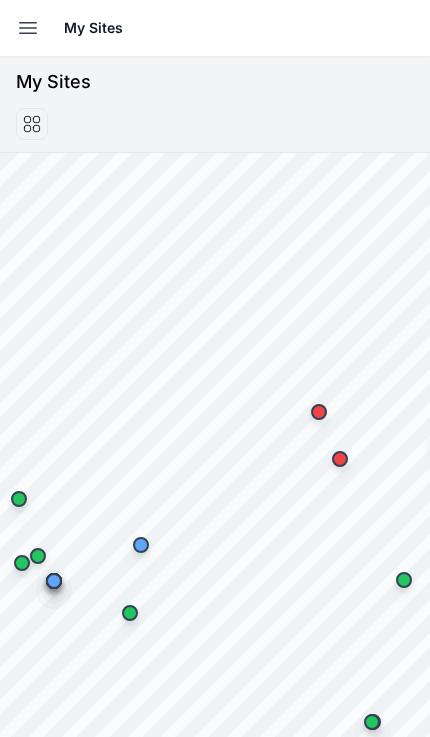 scroll, scrollTop: 0, scrollLeft: 0, axis: both 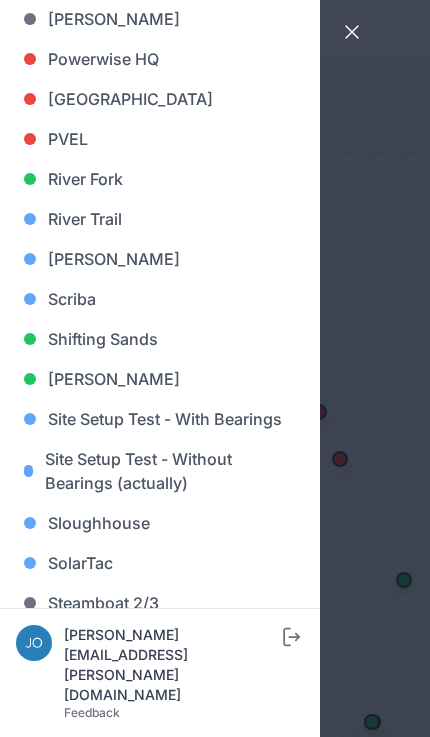 click on "Scriba" at bounding box center [160, 299] 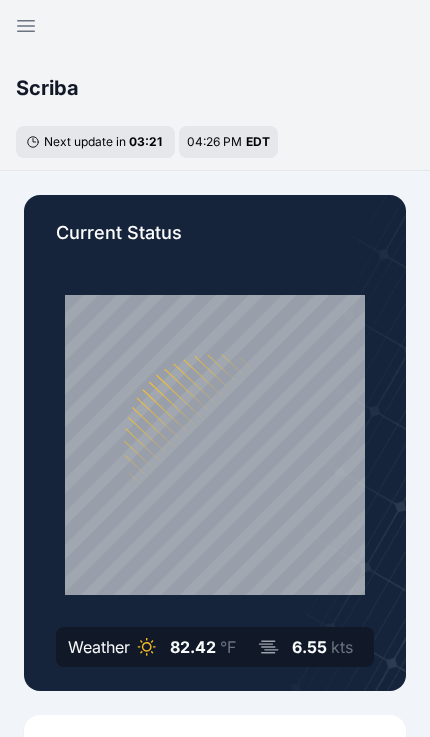 click 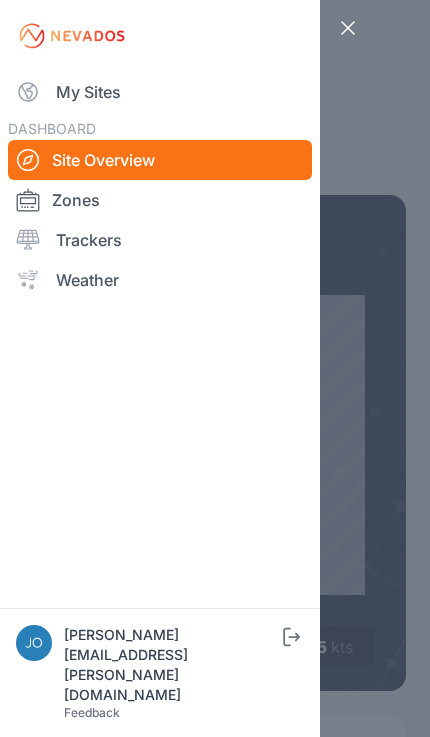 click on "My Sites" at bounding box center (160, 92) 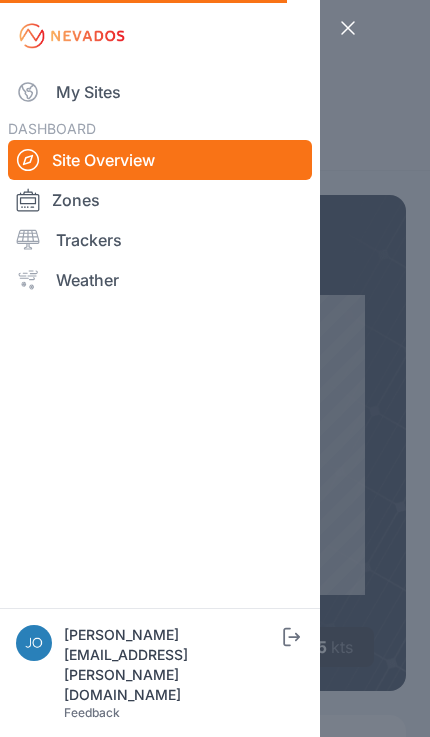 click on "My Sites" at bounding box center (160, 92) 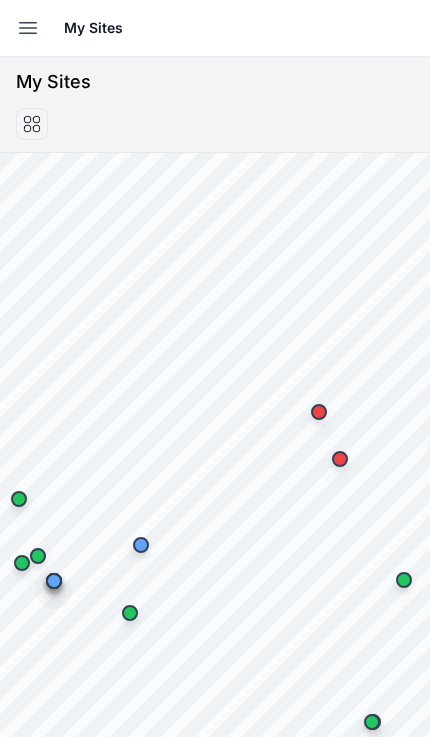 click on "Open sidebar" at bounding box center (28, 28) 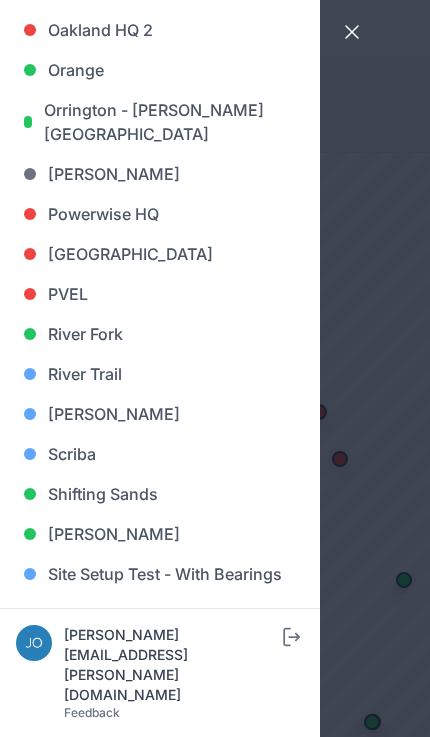 scroll, scrollTop: 1329, scrollLeft: 0, axis: vertical 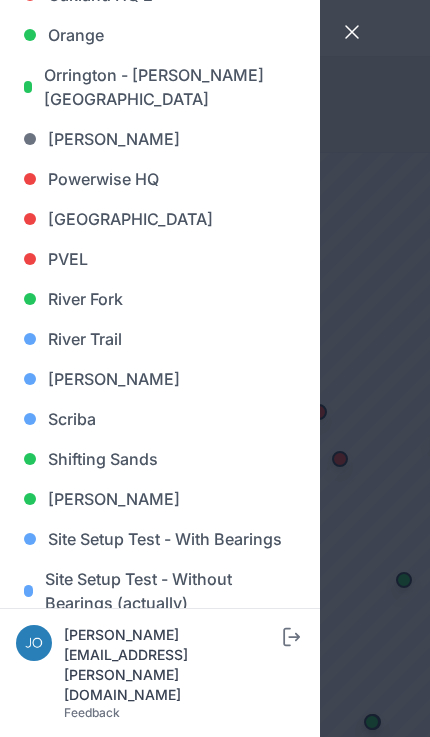 click on "[PERSON_NAME]" at bounding box center (160, 379) 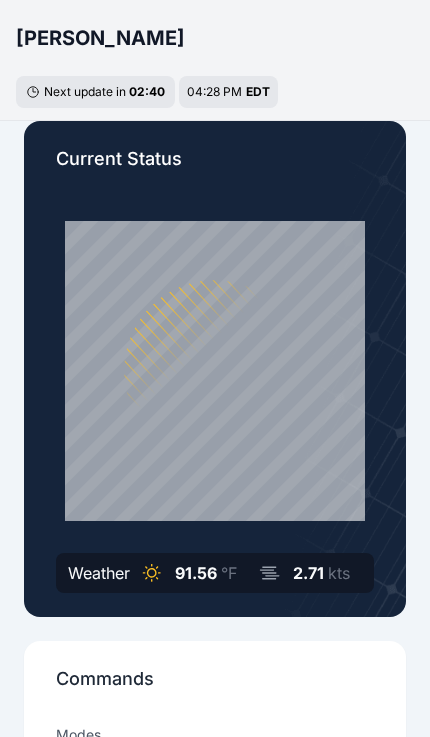 scroll, scrollTop: 0, scrollLeft: 0, axis: both 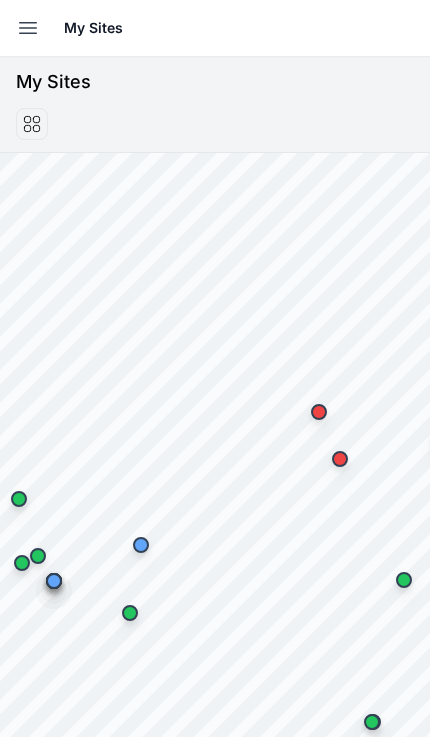 click 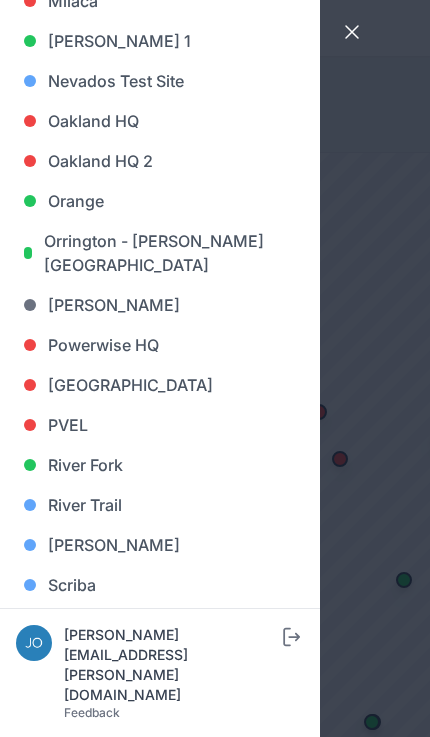 scroll, scrollTop: 1160, scrollLeft: 0, axis: vertical 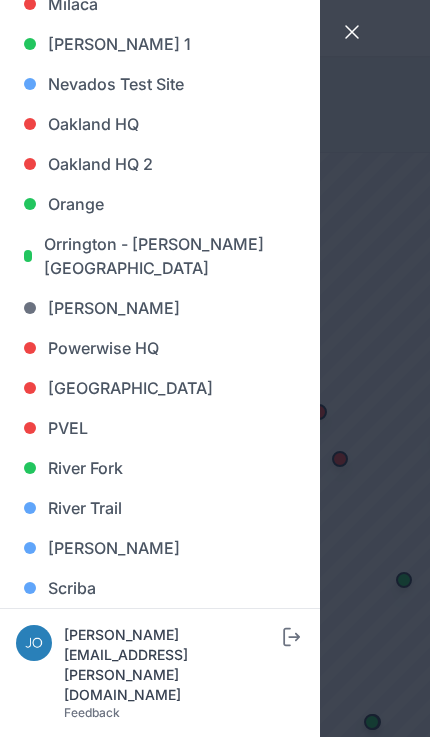 click on "[PERSON_NAME]" at bounding box center [160, 548] 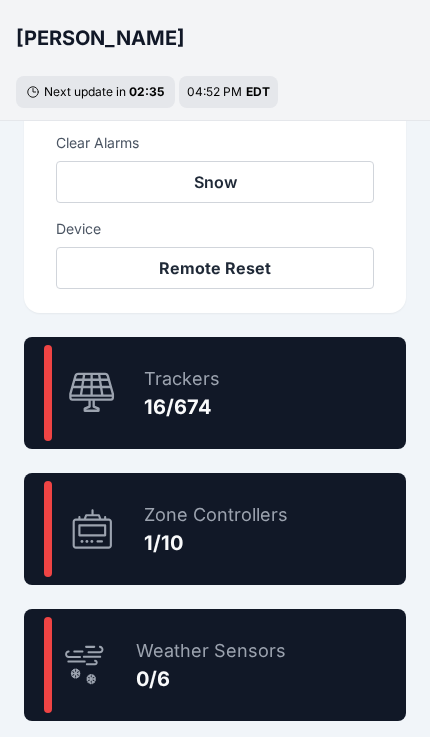 click on "10.0 % Zone Controllers 1/10" at bounding box center (215, 529) 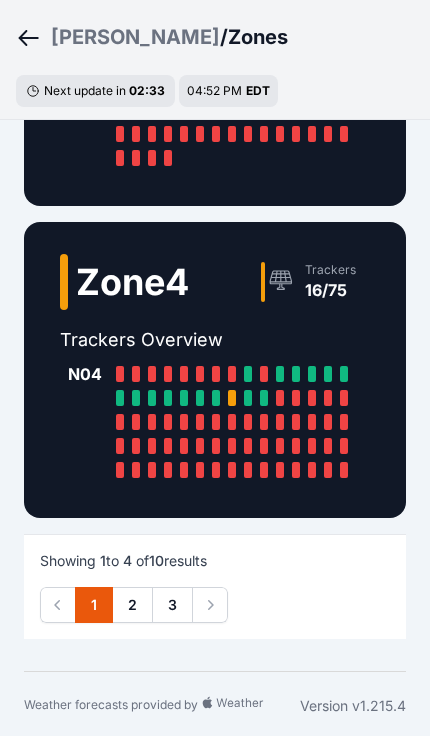 scroll, scrollTop: 932, scrollLeft: 0, axis: vertical 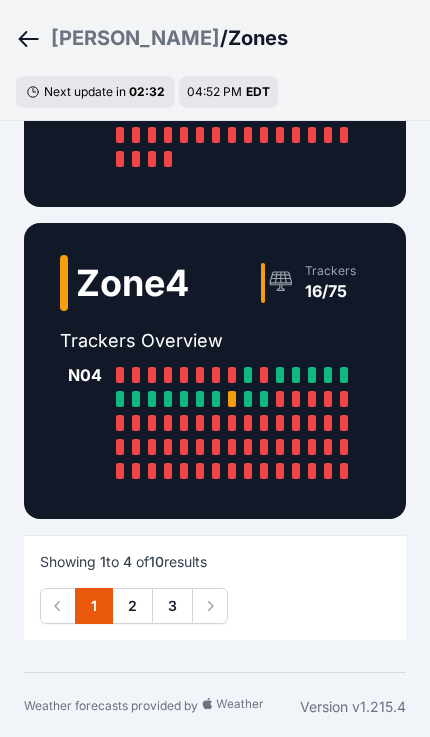 click on "2" at bounding box center (132, 606) 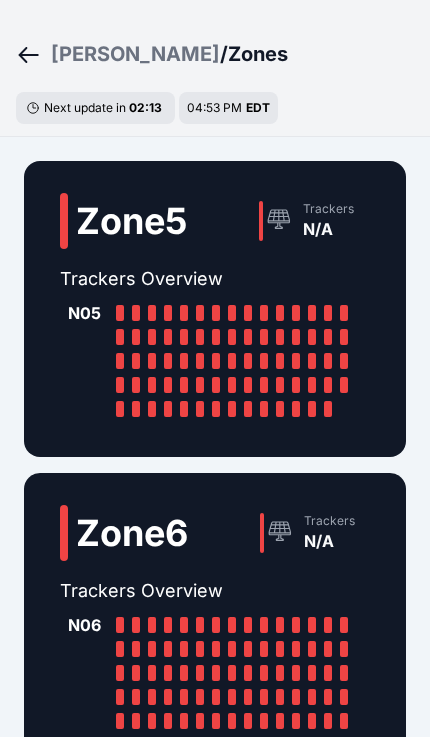 scroll, scrollTop: 0, scrollLeft: 0, axis: both 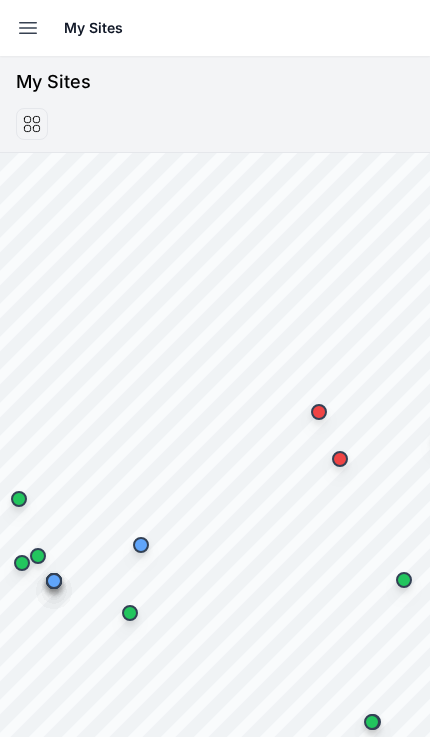 click 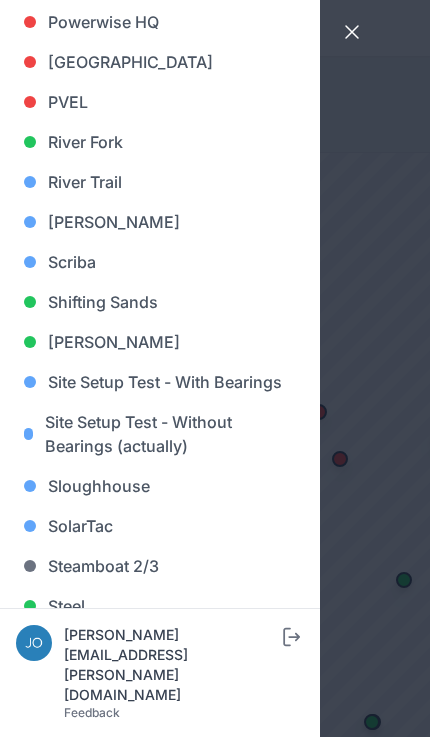 scroll, scrollTop: 1426, scrollLeft: 0, axis: vertical 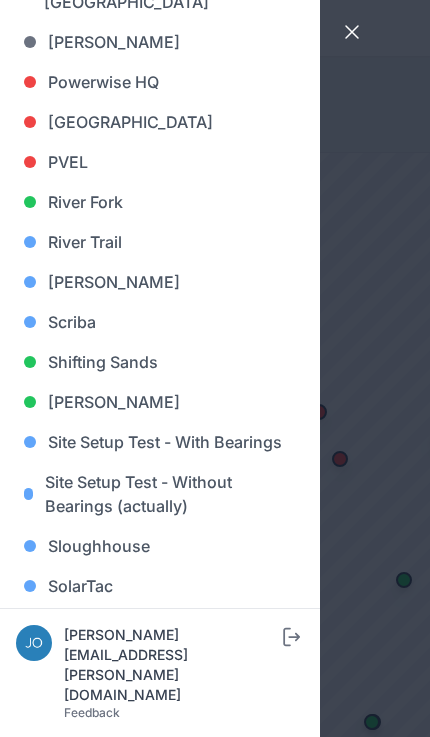 click on "[PERSON_NAME]" at bounding box center [160, 282] 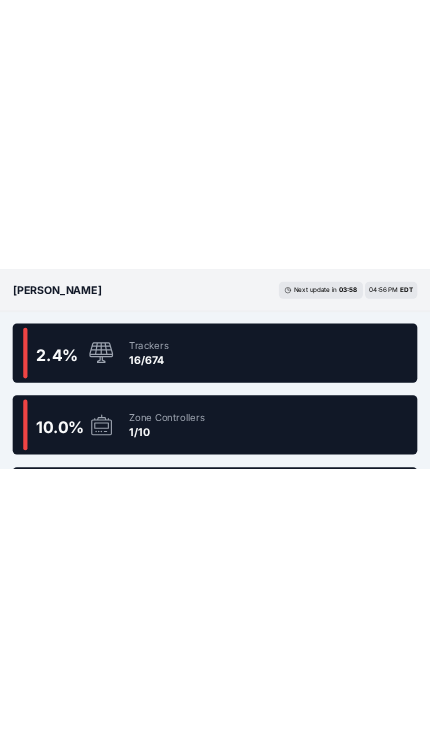 scroll, scrollTop: 1122, scrollLeft: 0, axis: vertical 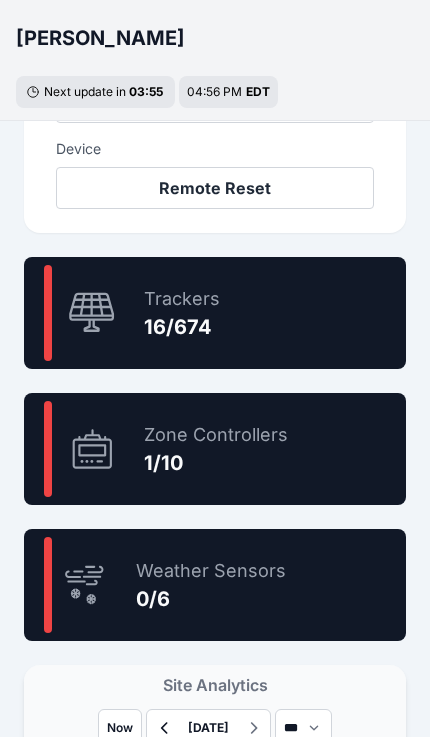 click on "10.0 % Zone Controllers 1/10" at bounding box center (215, 449) 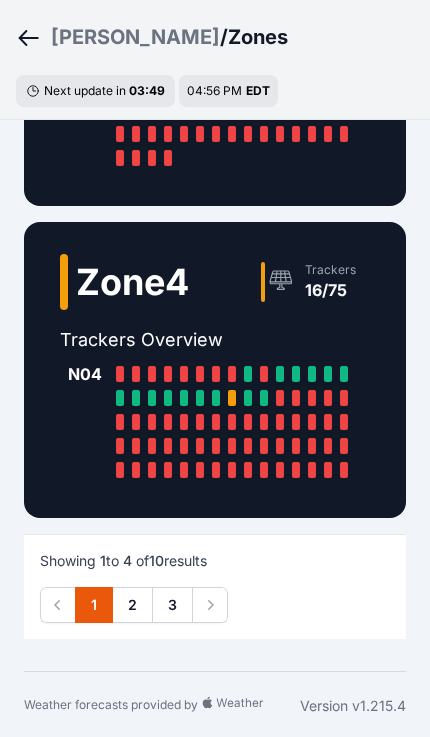 scroll, scrollTop: 932, scrollLeft: 0, axis: vertical 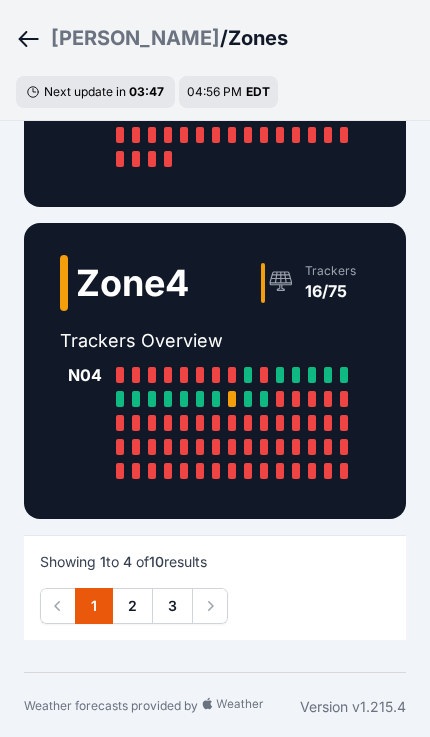 click on "2" at bounding box center (132, 606) 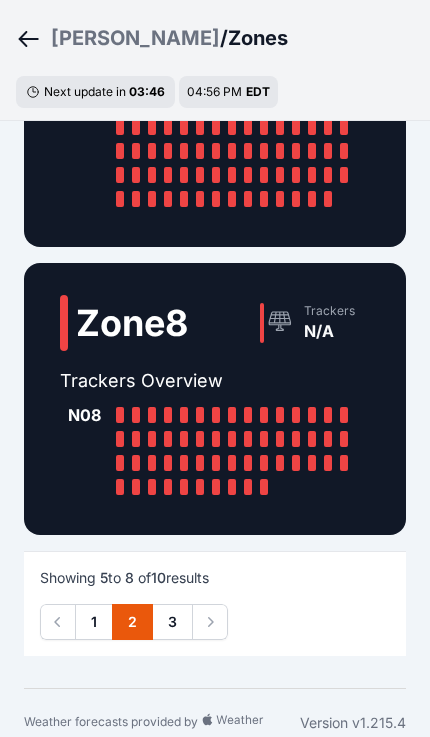 click on "3" at bounding box center [172, 622] 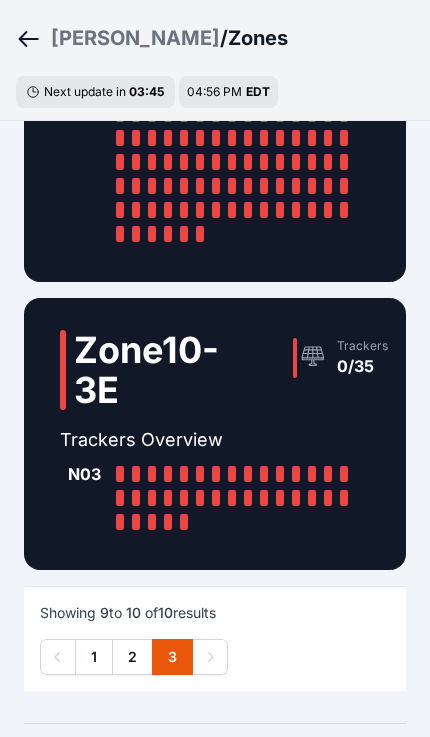 scroll, scrollTop: 232, scrollLeft: 0, axis: vertical 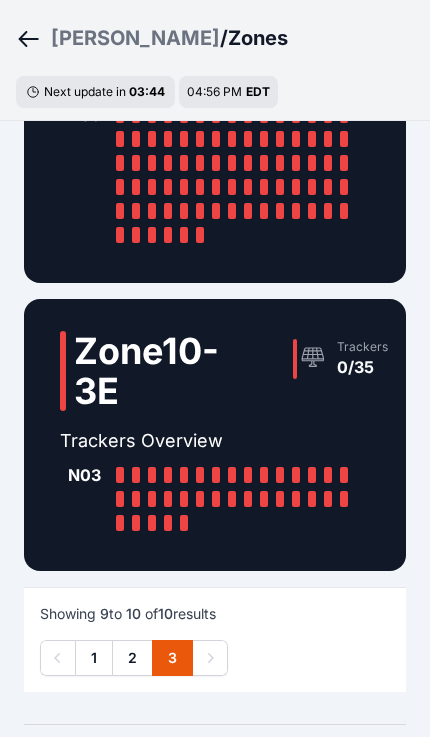 click on "Zone  10-3E" at bounding box center [147, 371] 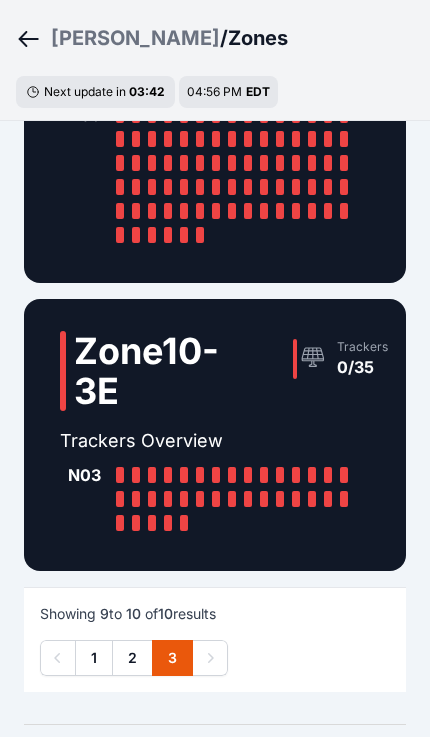 click on "0/35" at bounding box center (362, 367) 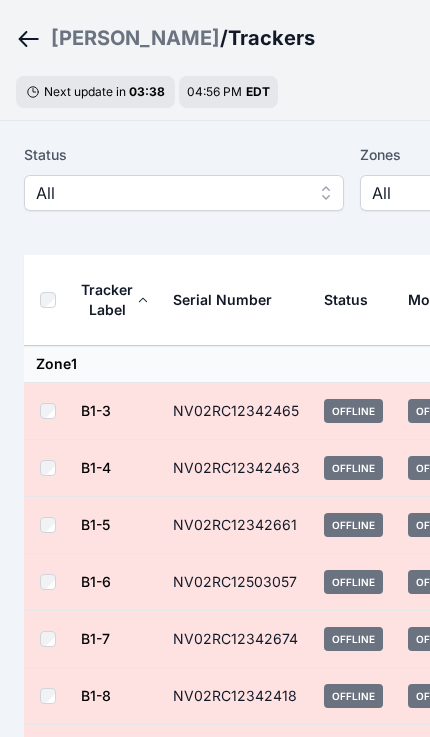 scroll, scrollTop: 0, scrollLeft: 0, axis: both 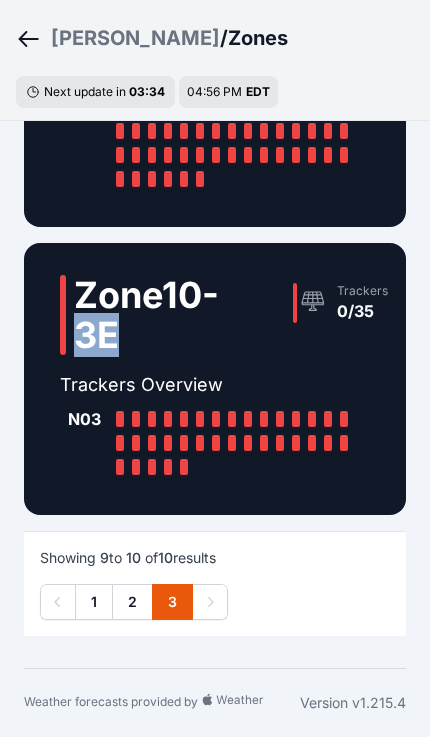 click on "Trackers 0/35" at bounding box center (385, 315) 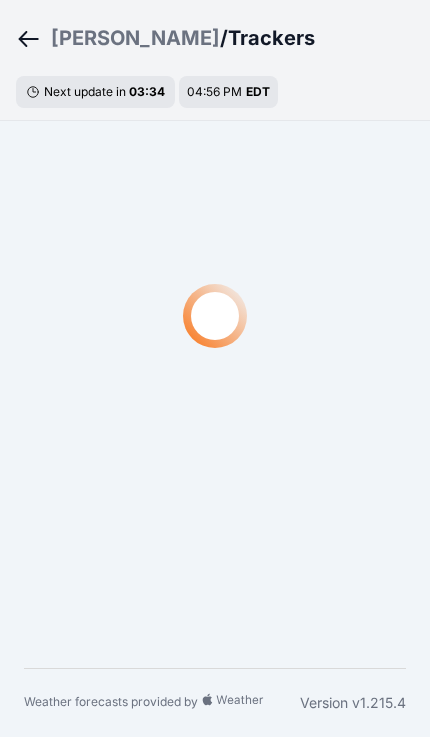scroll, scrollTop: 0, scrollLeft: 0, axis: both 